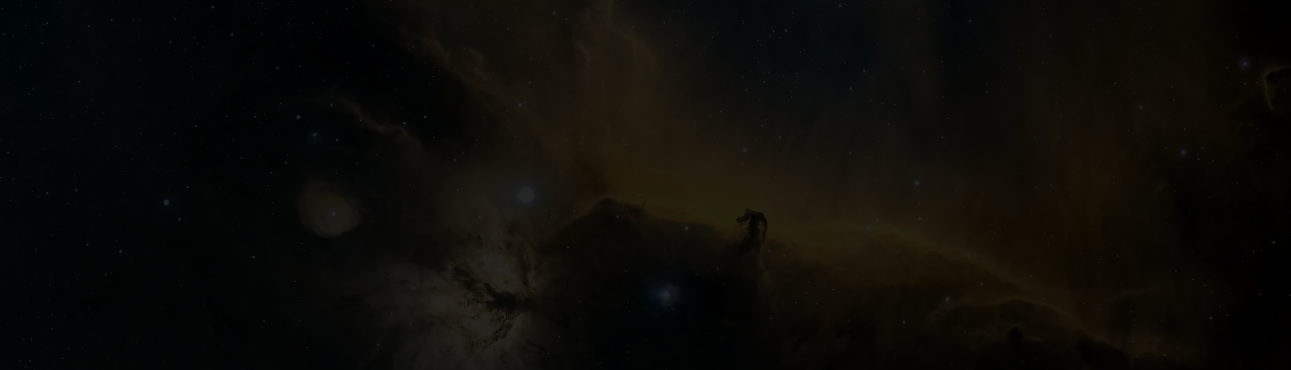 scroll, scrollTop: 0, scrollLeft: 0, axis: both 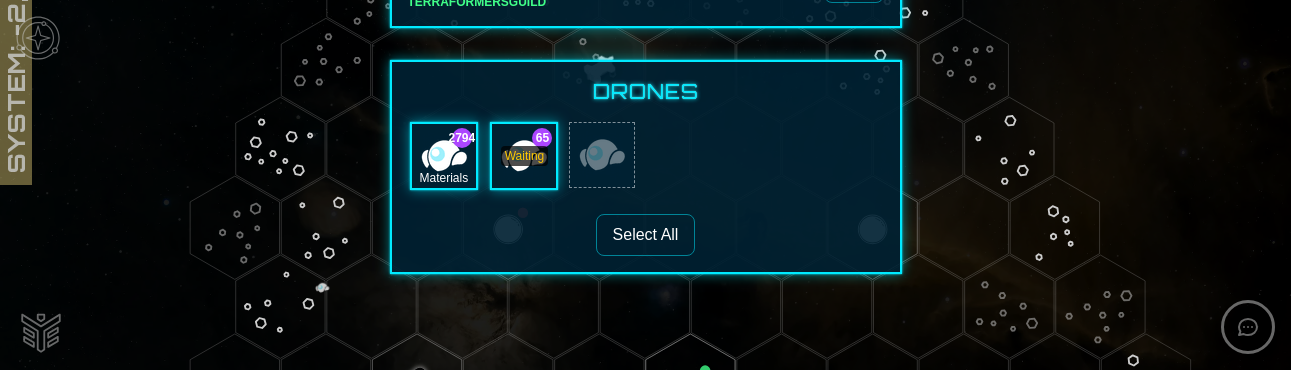click on "Materials" at bounding box center (444, 156) 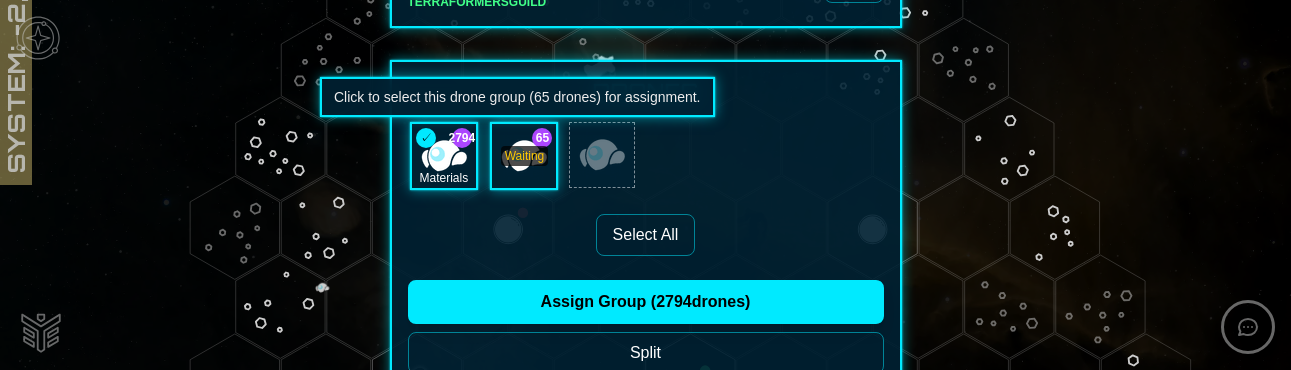 click on "Waiting" at bounding box center (525, 156) 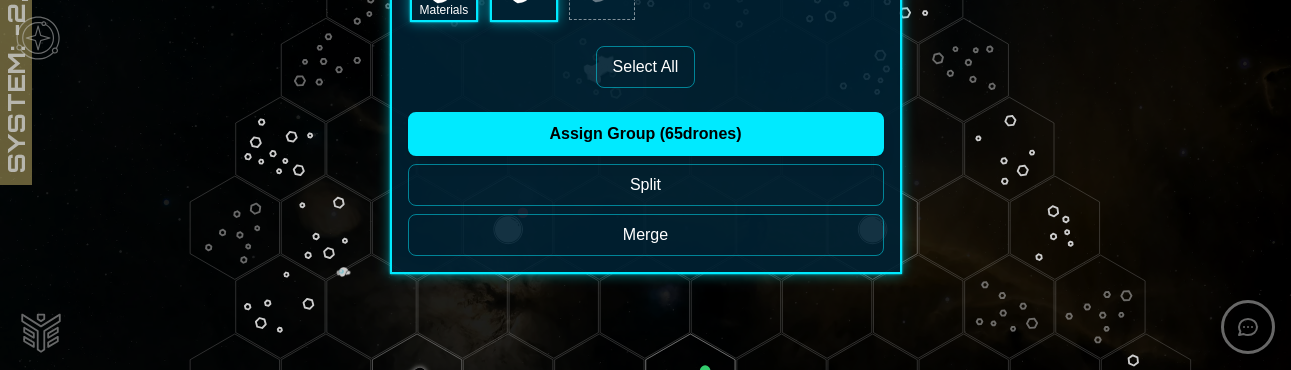 click on "Merge" at bounding box center (646, 235) 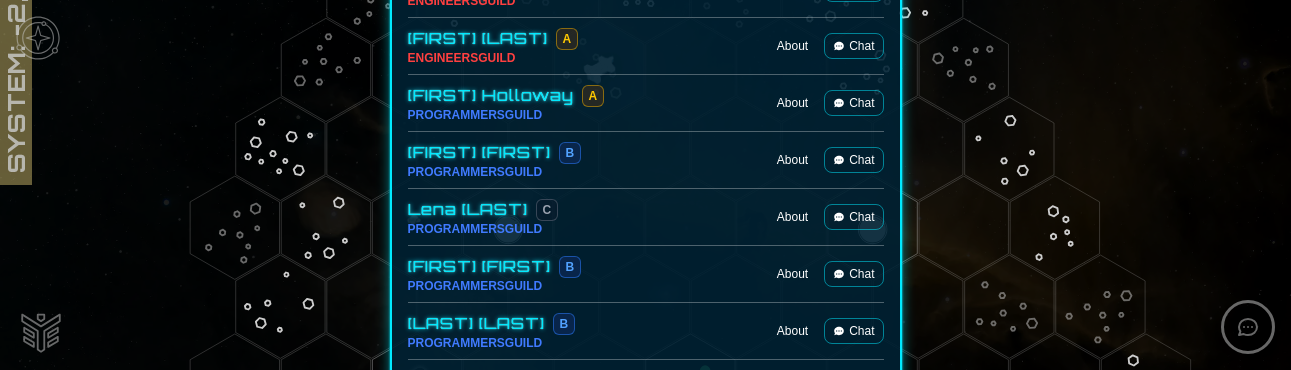 scroll, scrollTop: 0, scrollLeft: 0, axis: both 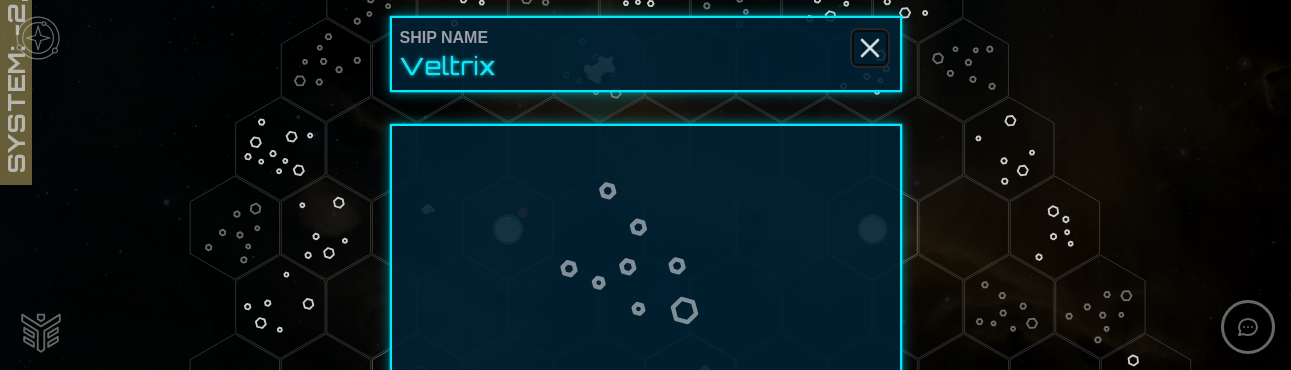 click 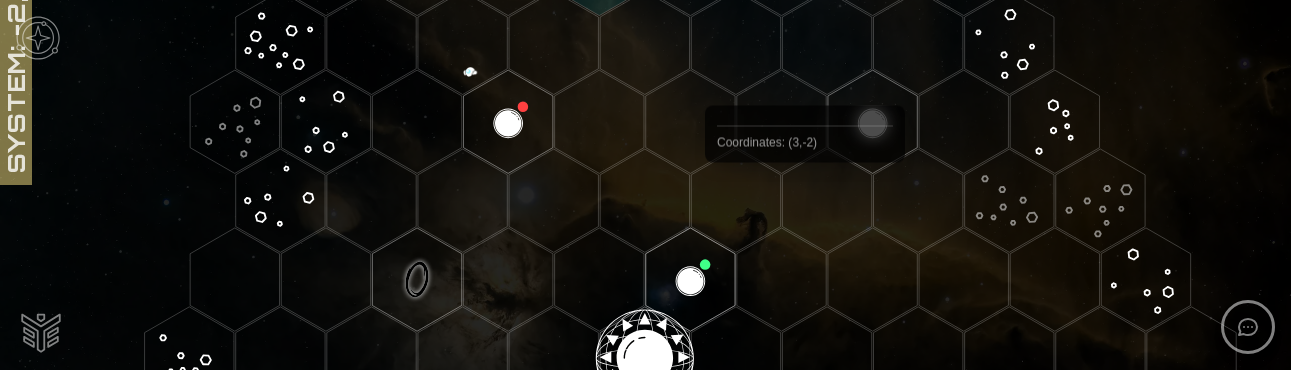 scroll, scrollTop: 206, scrollLeft: 0, axis: vertical 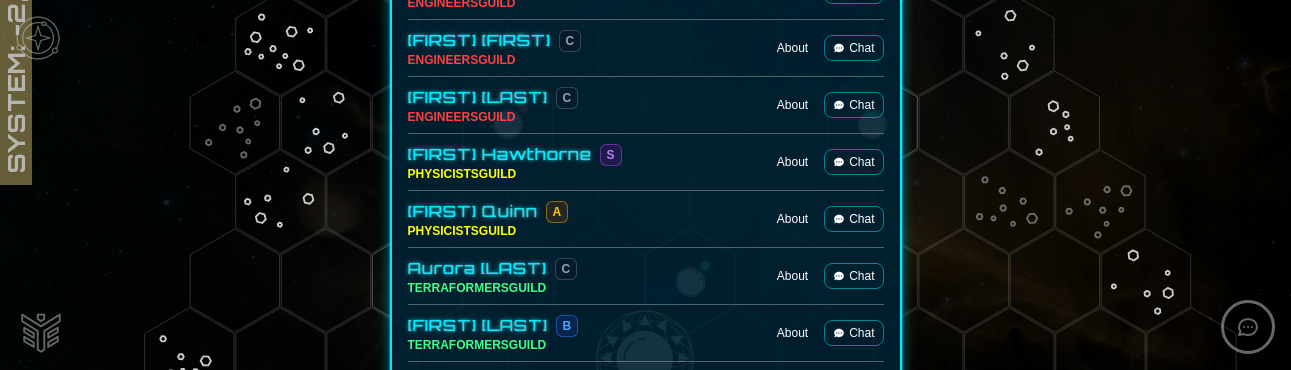click 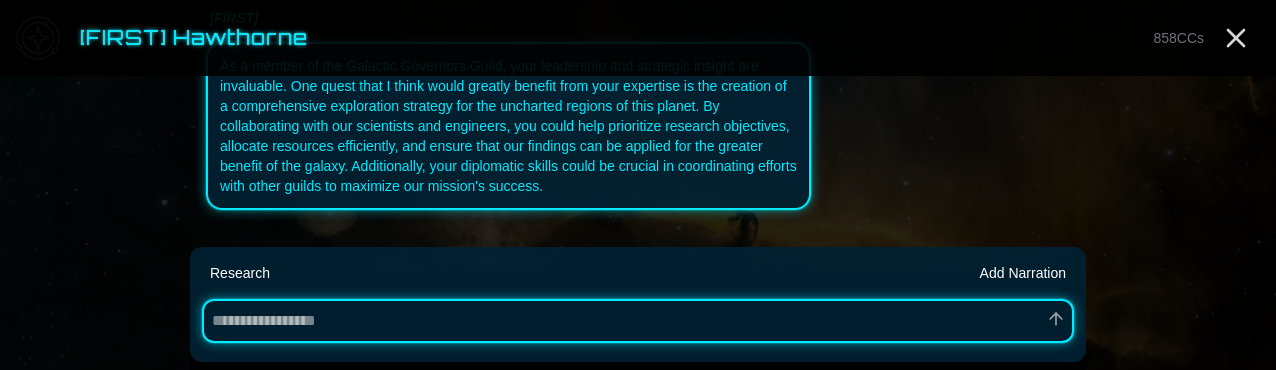 scroll, scrollTop: 1476, scrollLeft: 0, axis: vertical 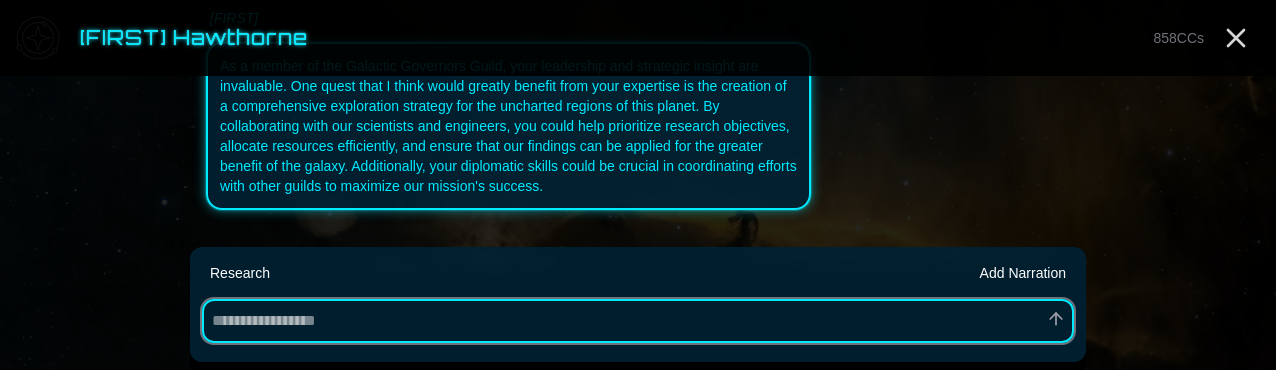 type on "*" 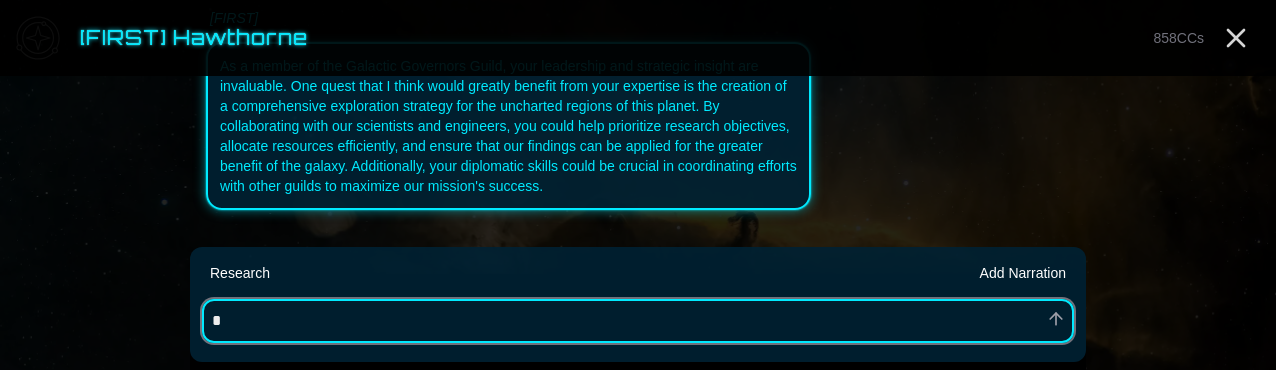 type on "*" 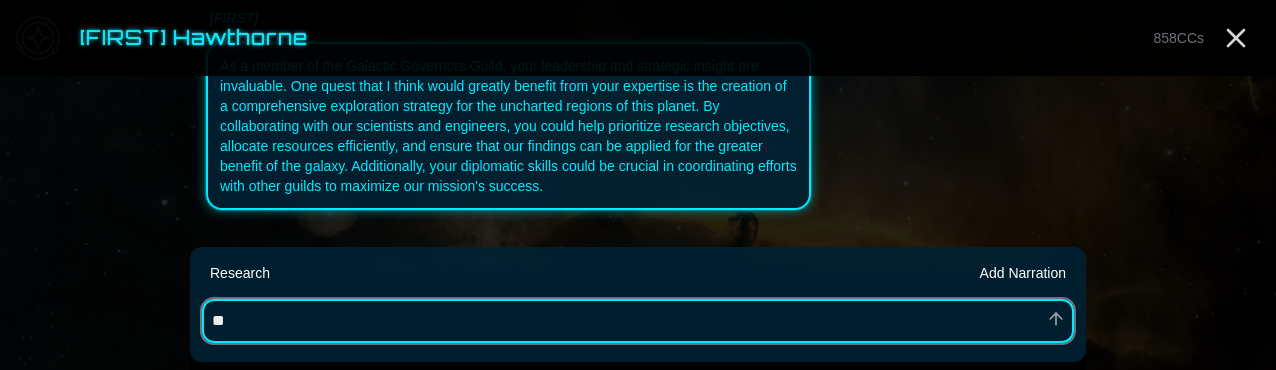type on "*" 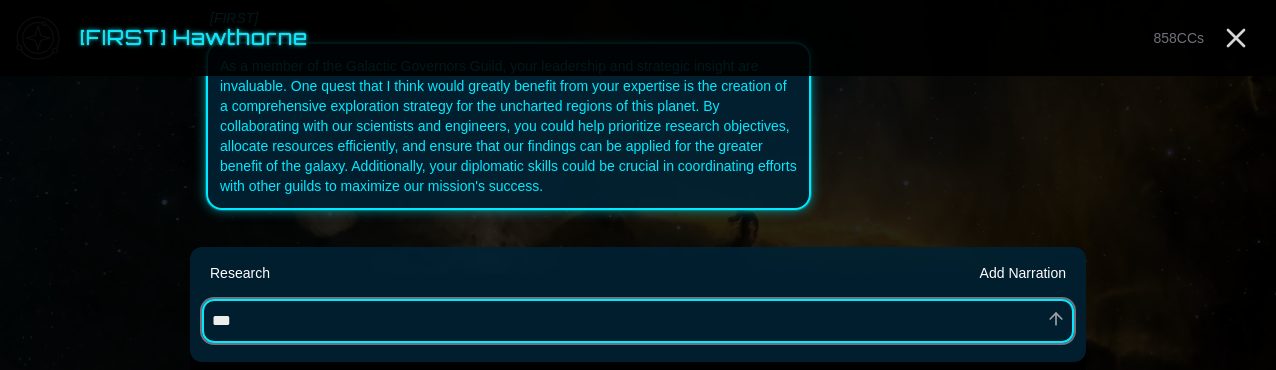 type on "*" 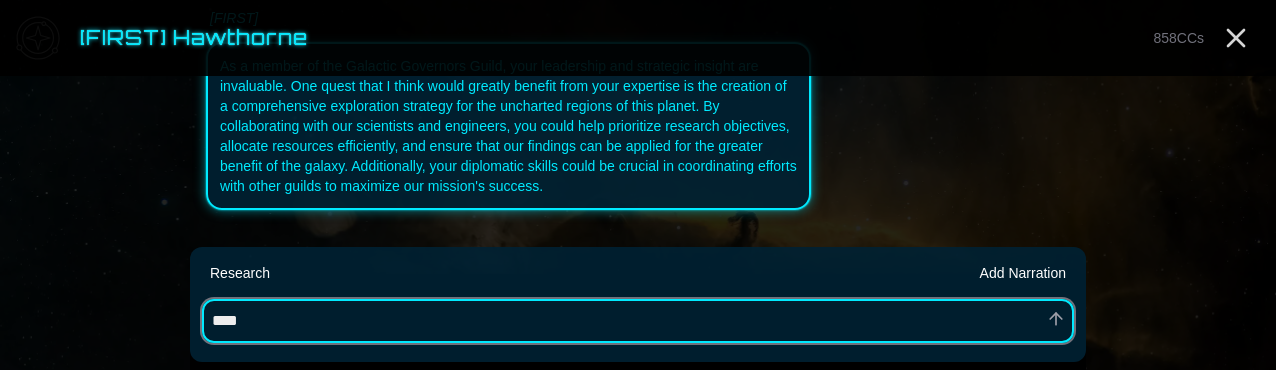 type on "*" 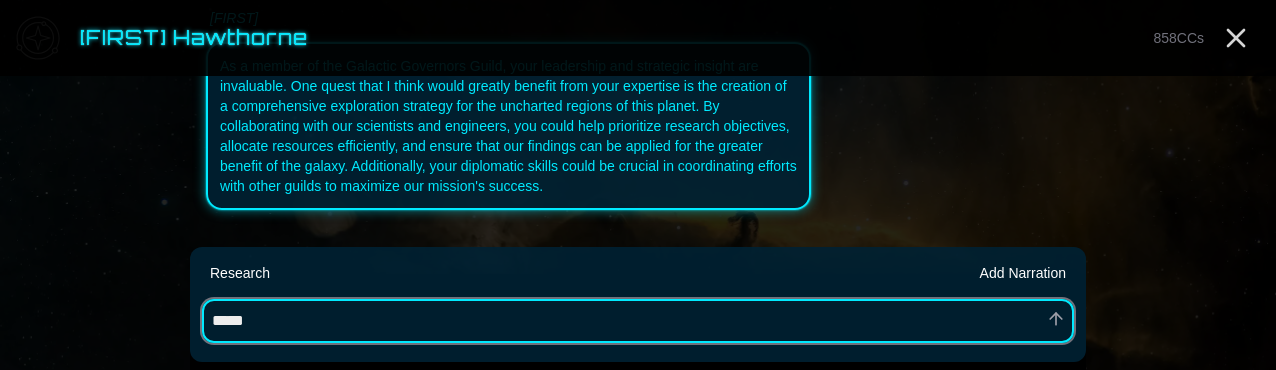 type on "*" 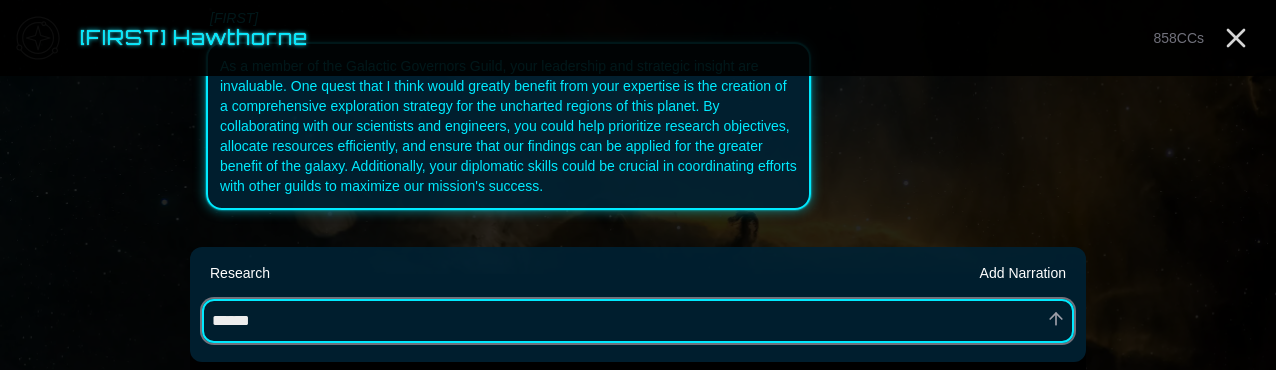 type on "*" 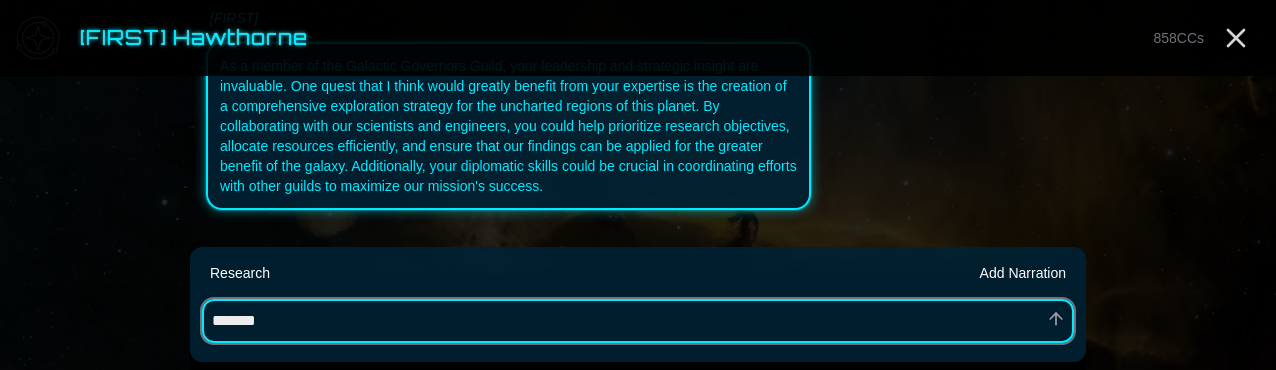 type on "*" 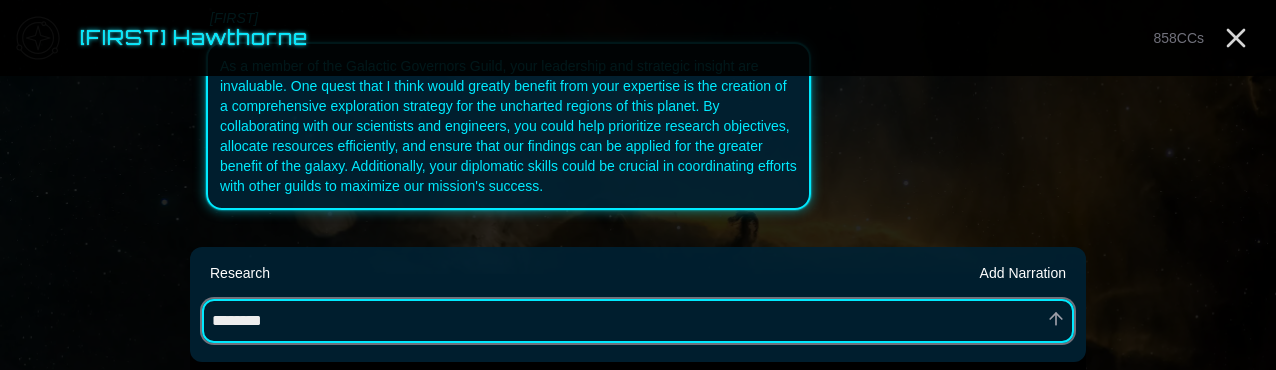 type on "*" 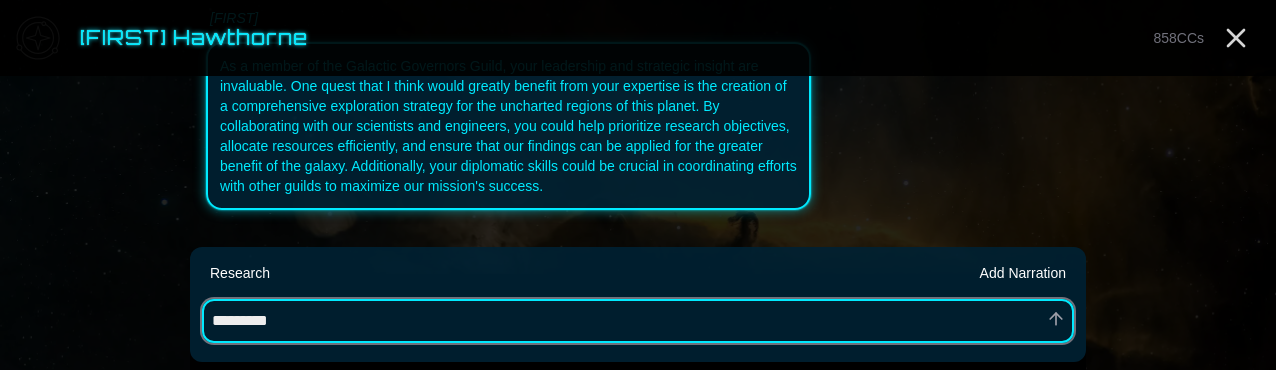 type on "*" 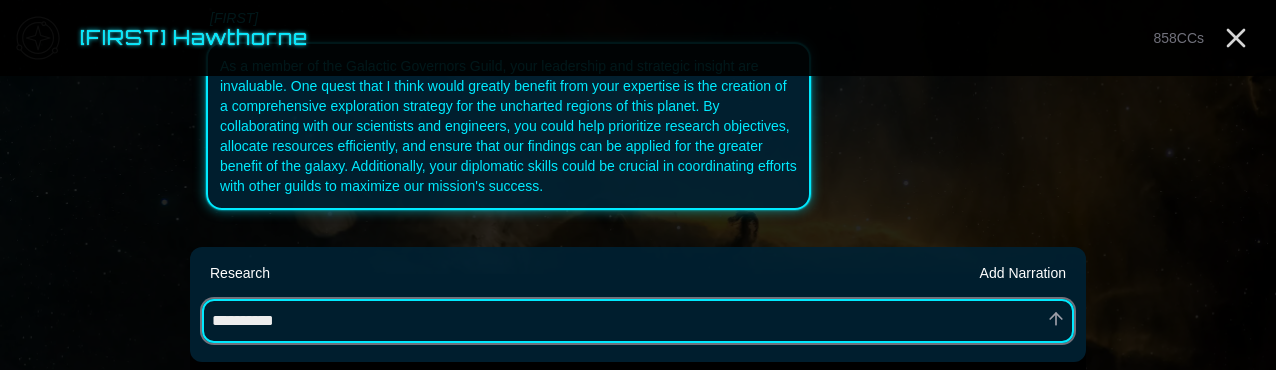 type on "*" 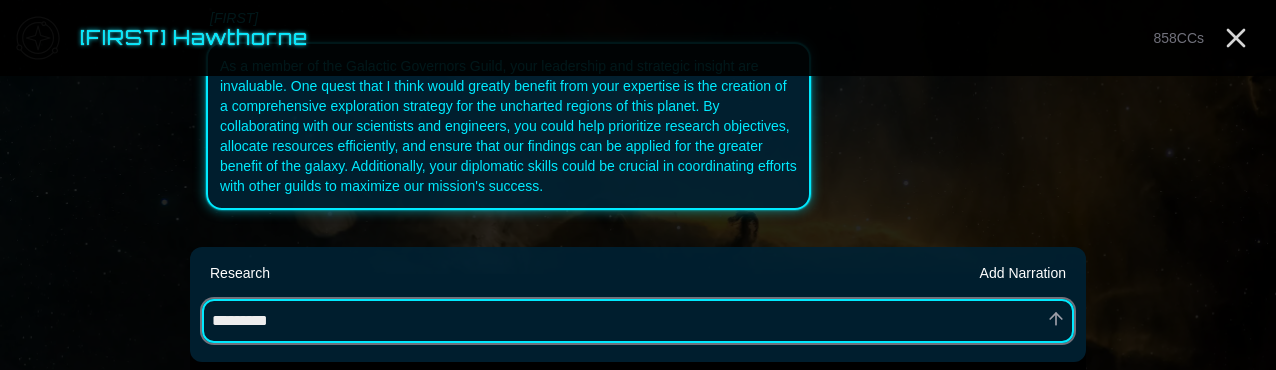 type on "*" 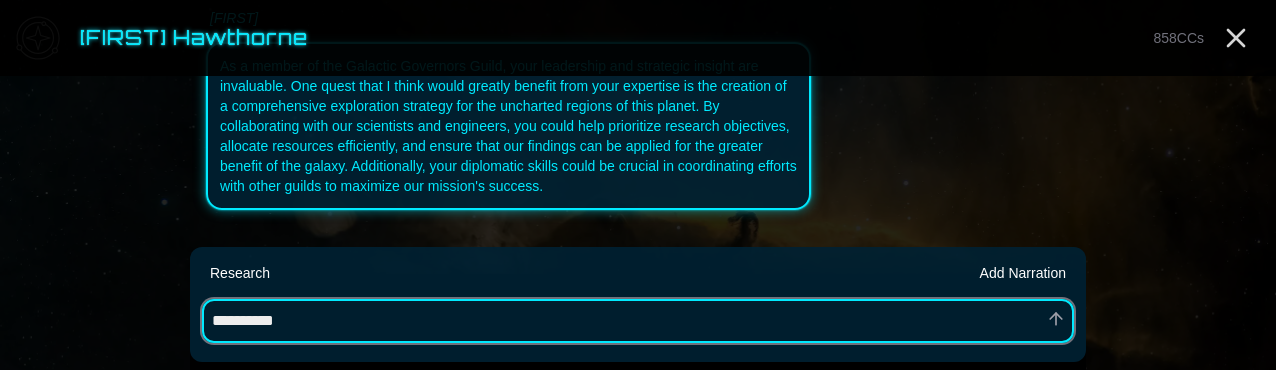 type on "*" 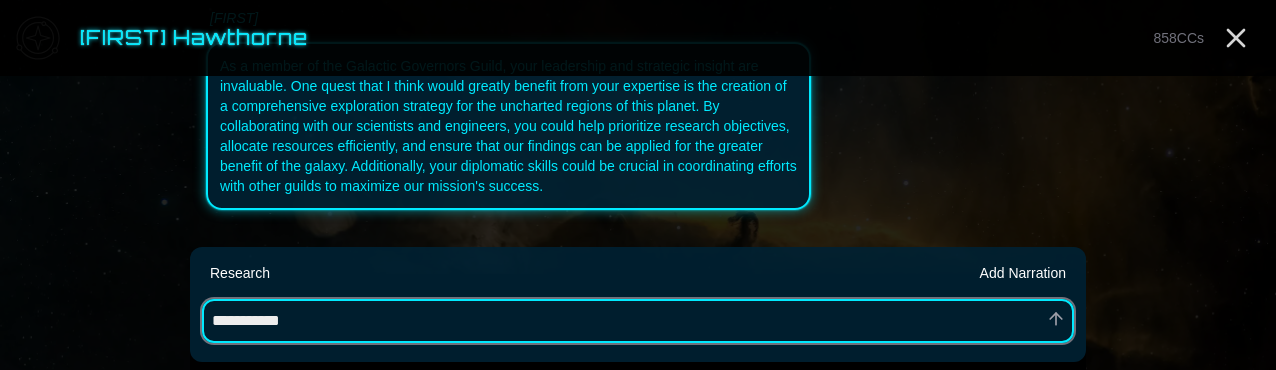 type on "*" 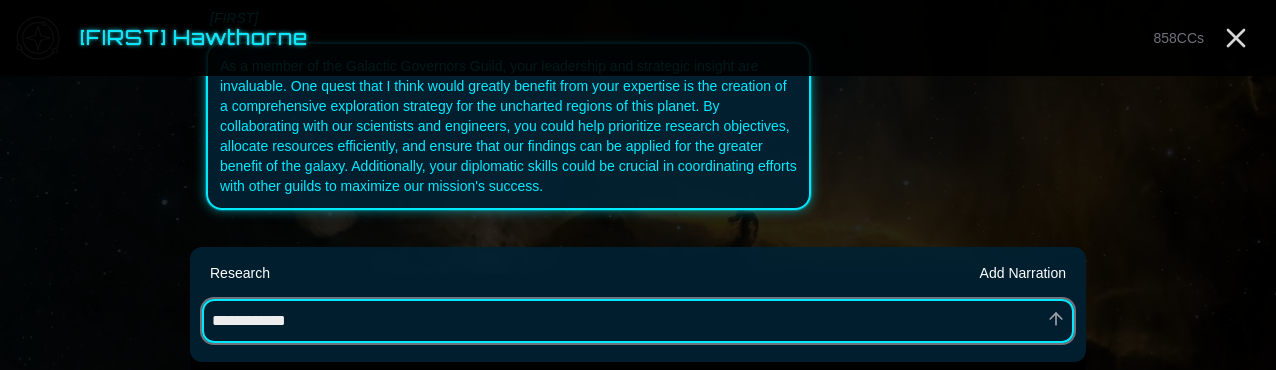 type on "*" 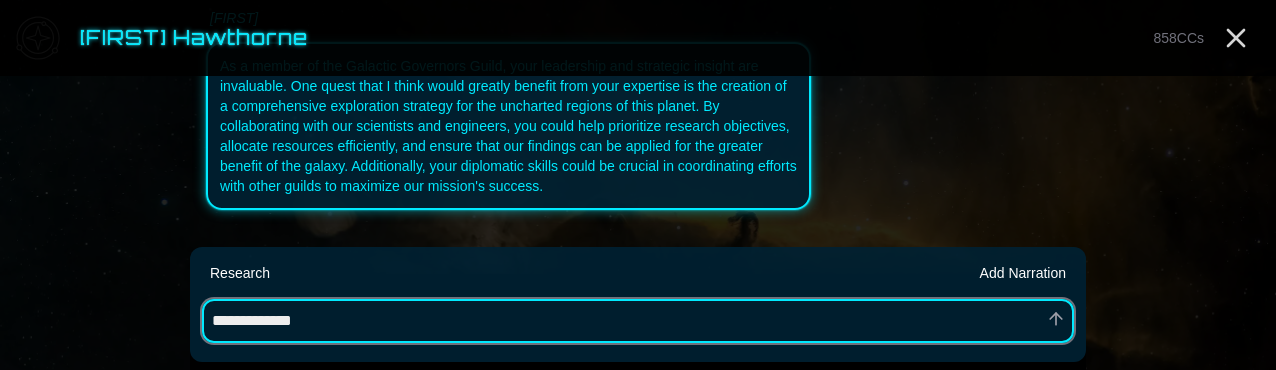 type on "*" 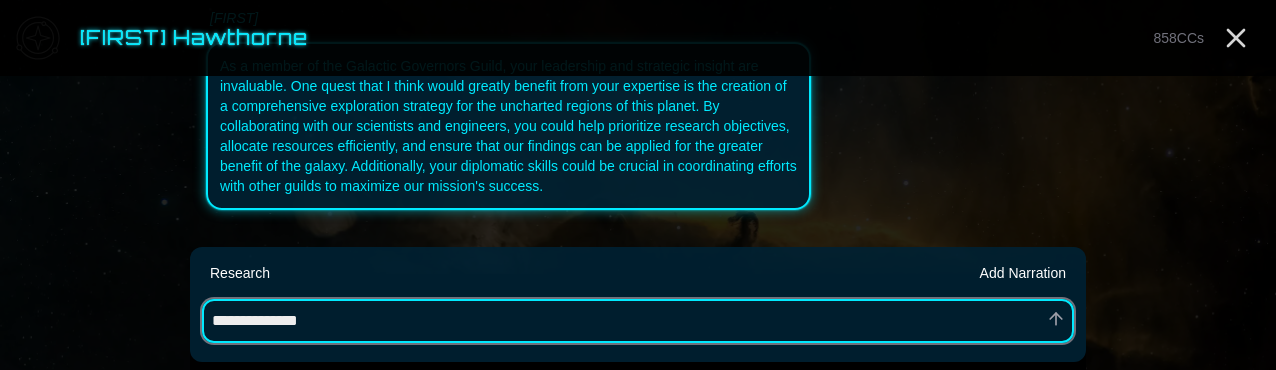 type on "*" 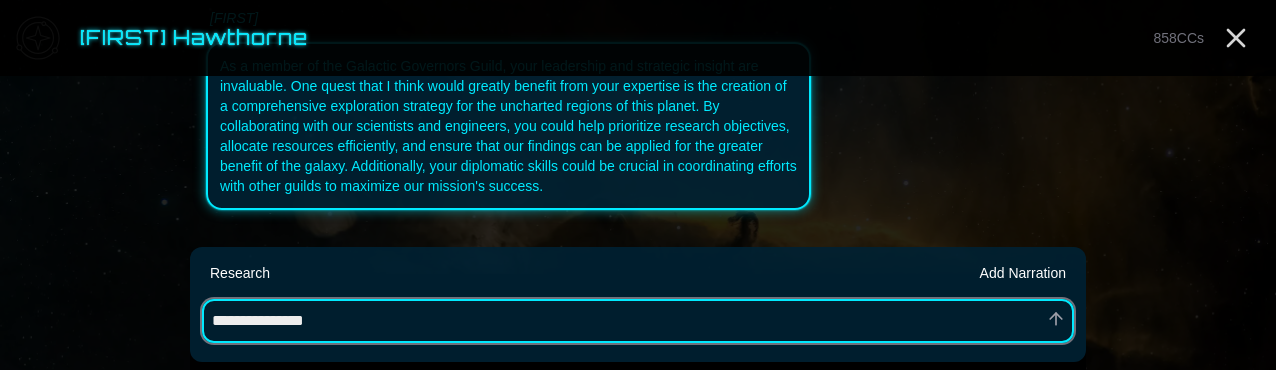 type on "*" 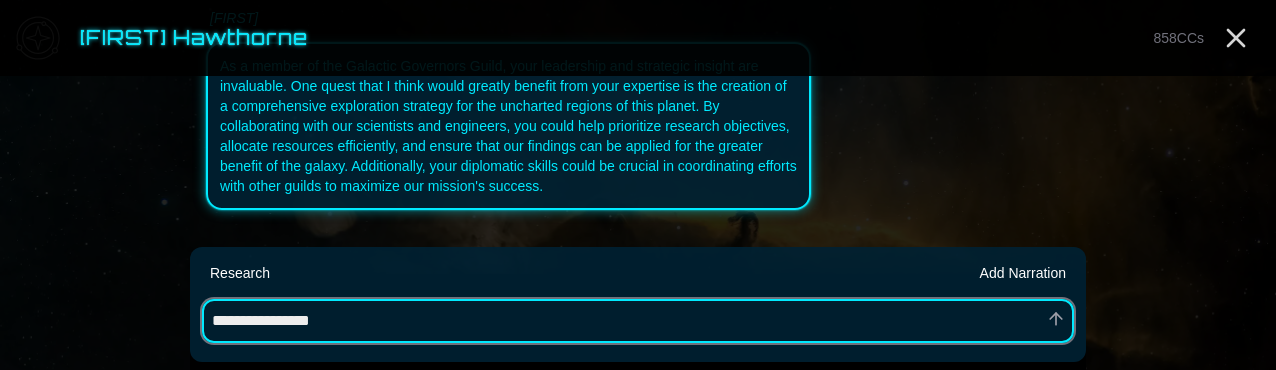 type on "*" 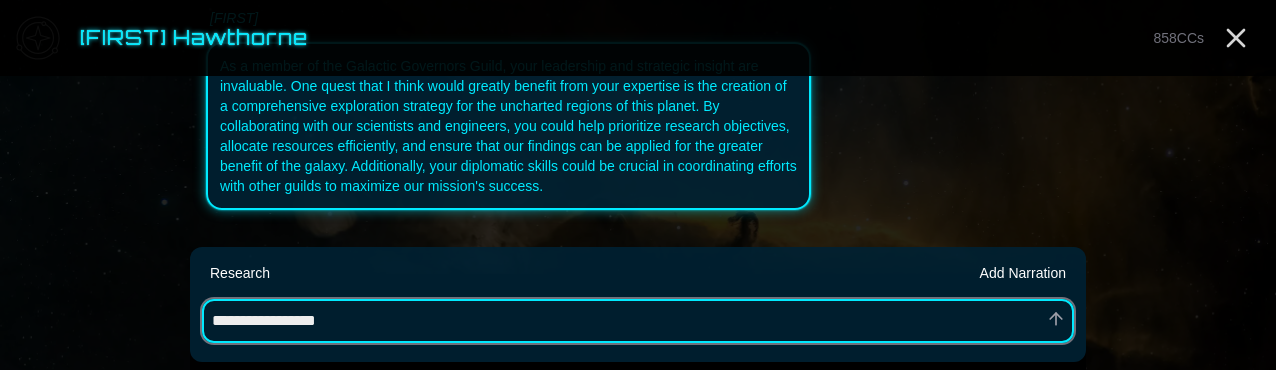 type on "*" 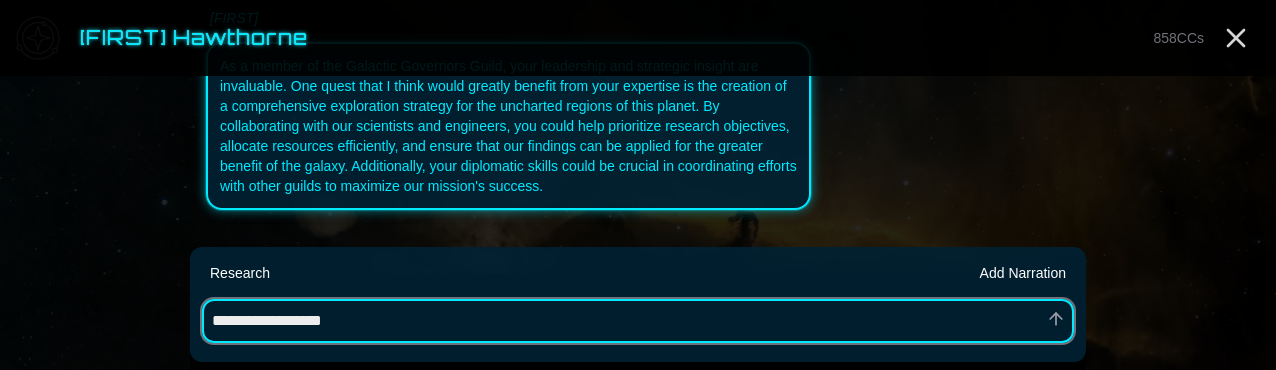 type on "*" 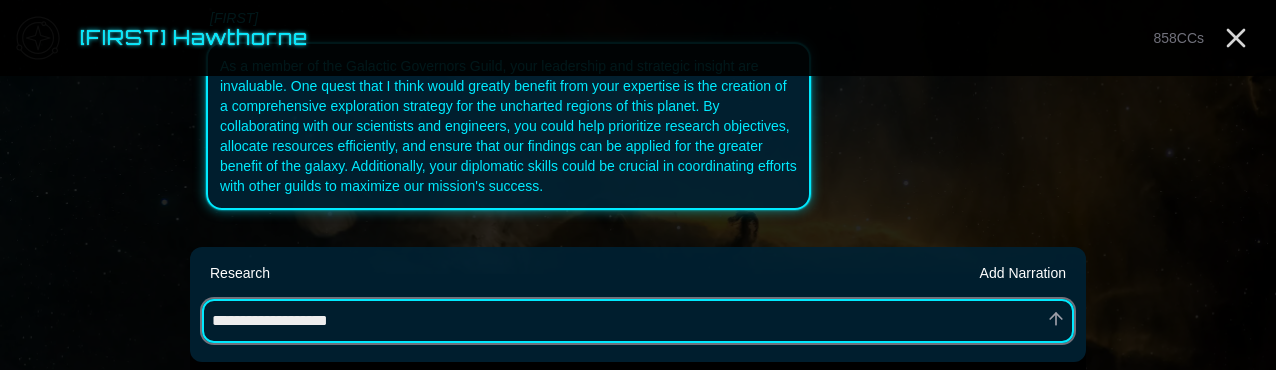 type on "*" 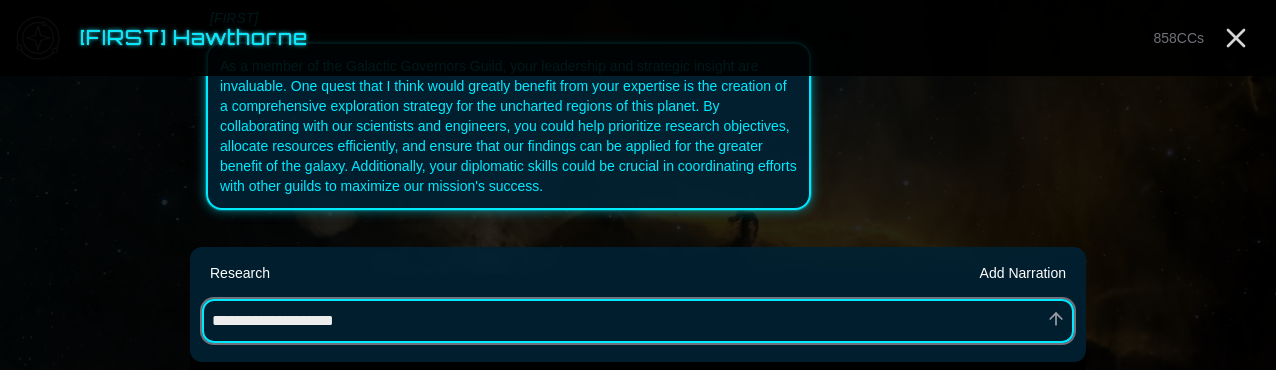 type on "*" 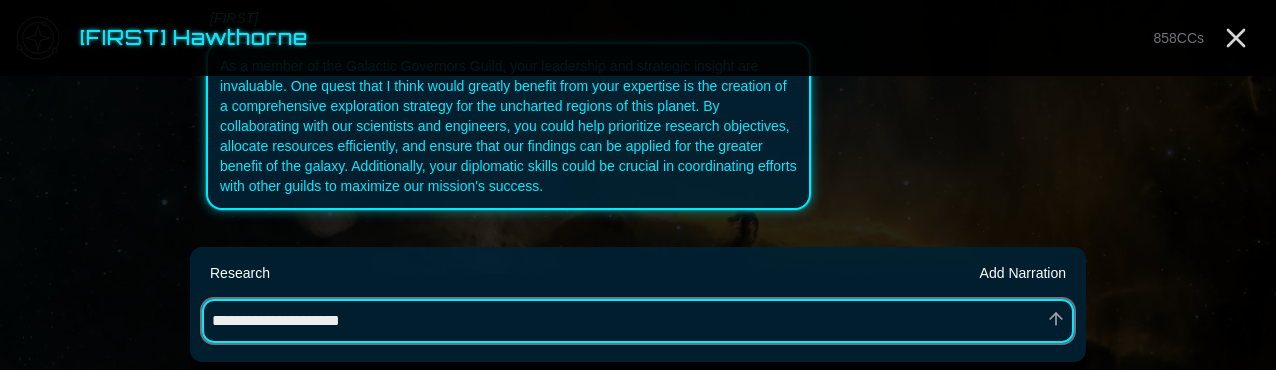 type on "*" 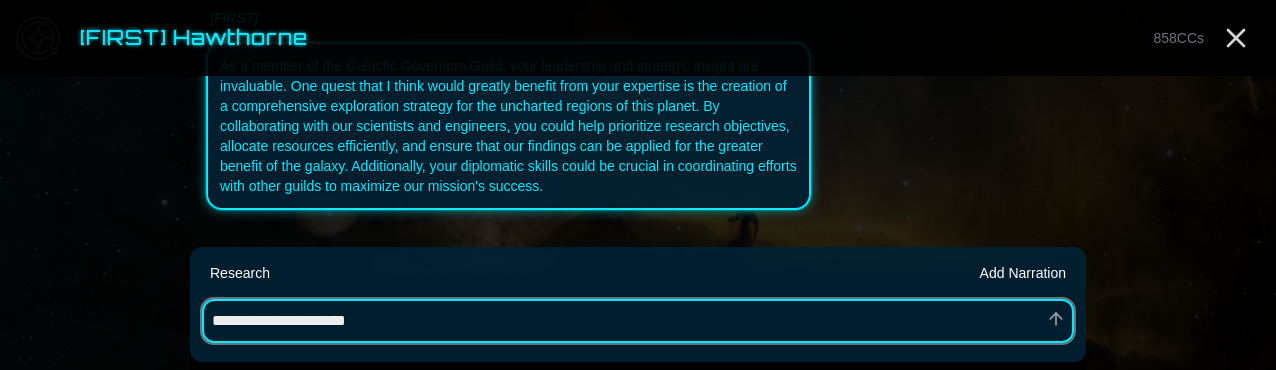type on "*" 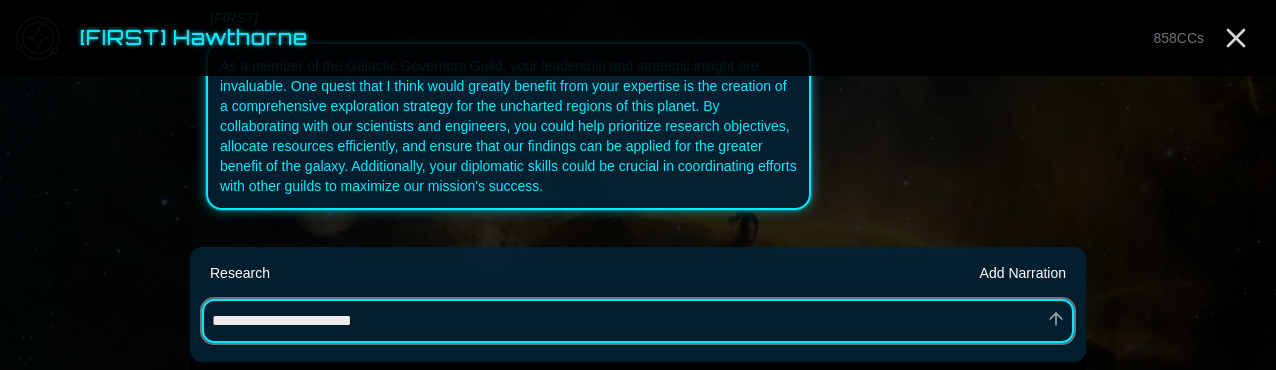 type on "*" 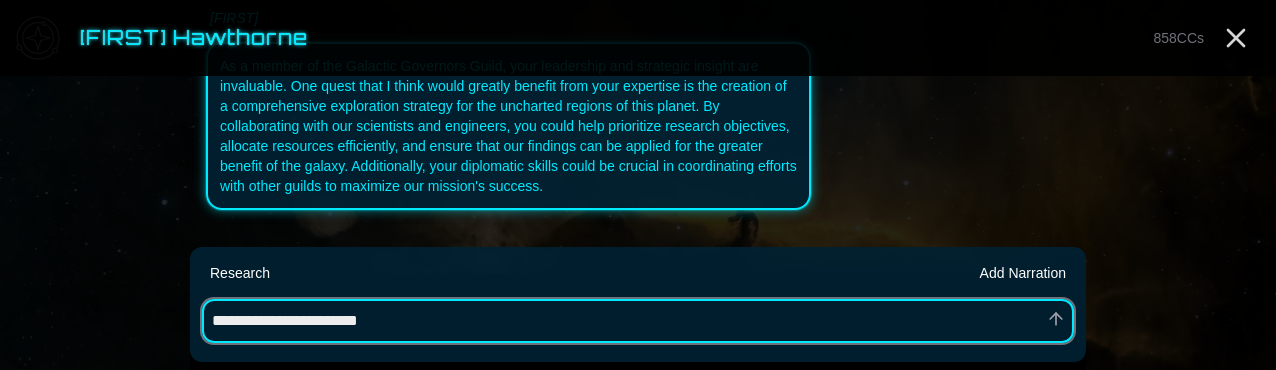 type on "*" 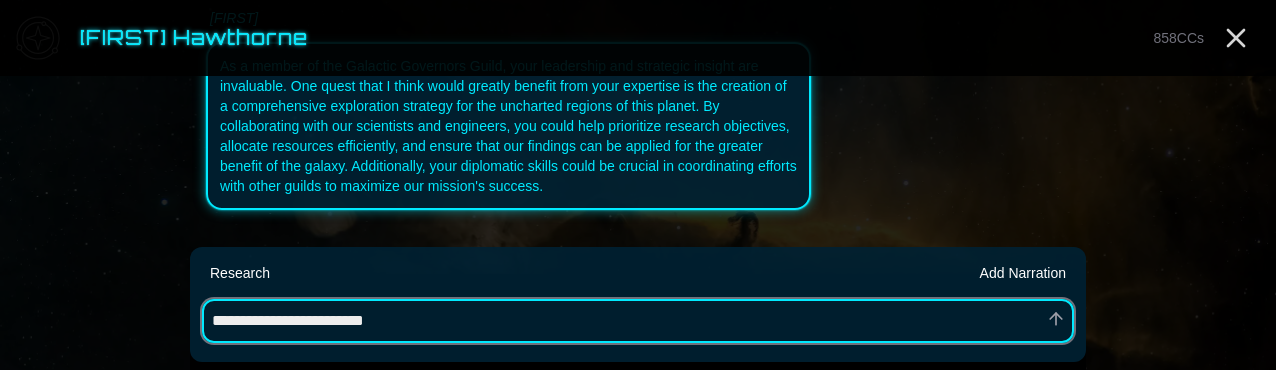 type on "*" 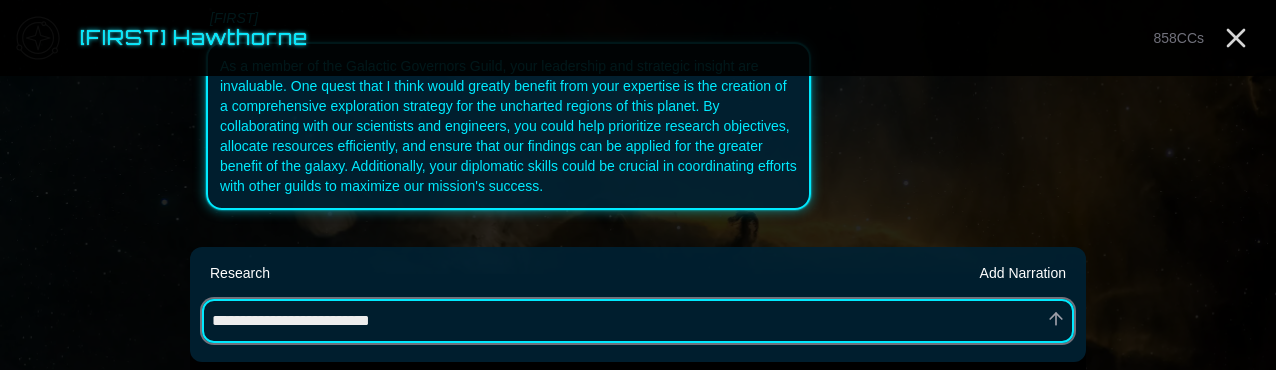 type on "*" 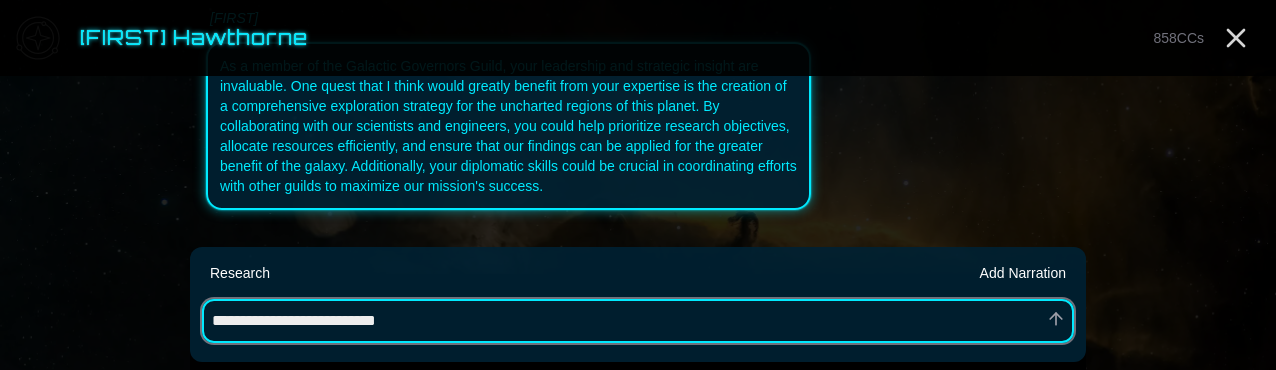 type on "*" 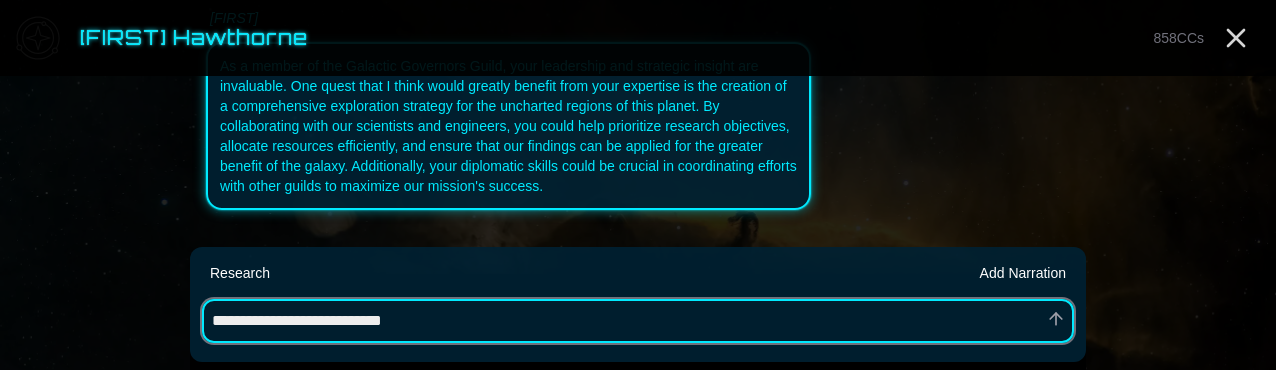 type on "*" 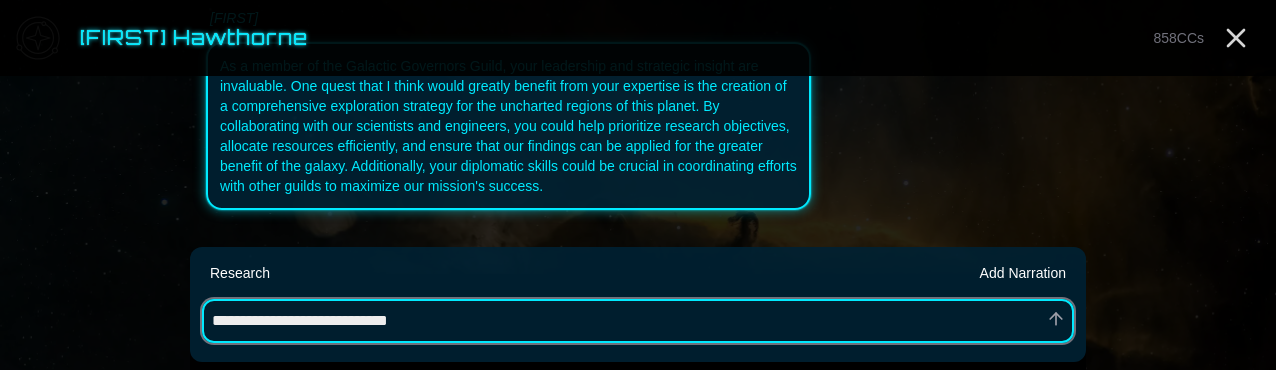 type on "*" 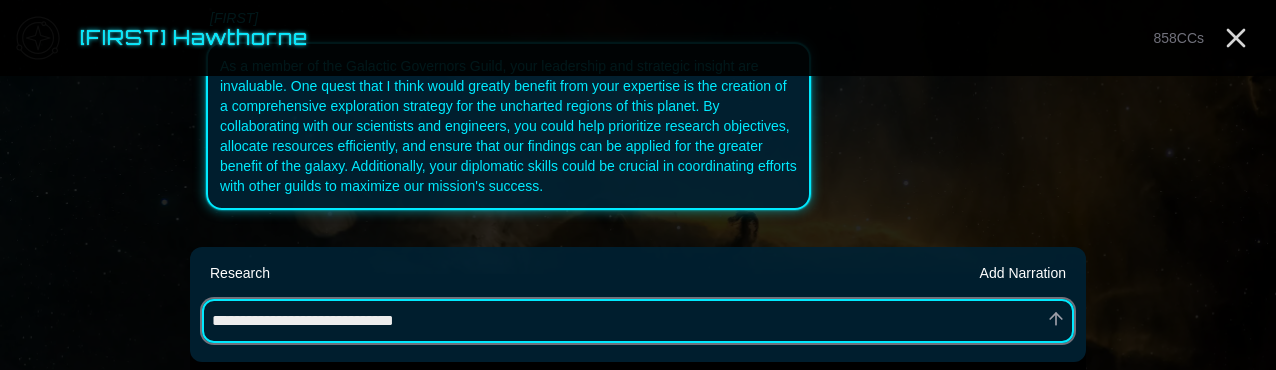 type on "*" 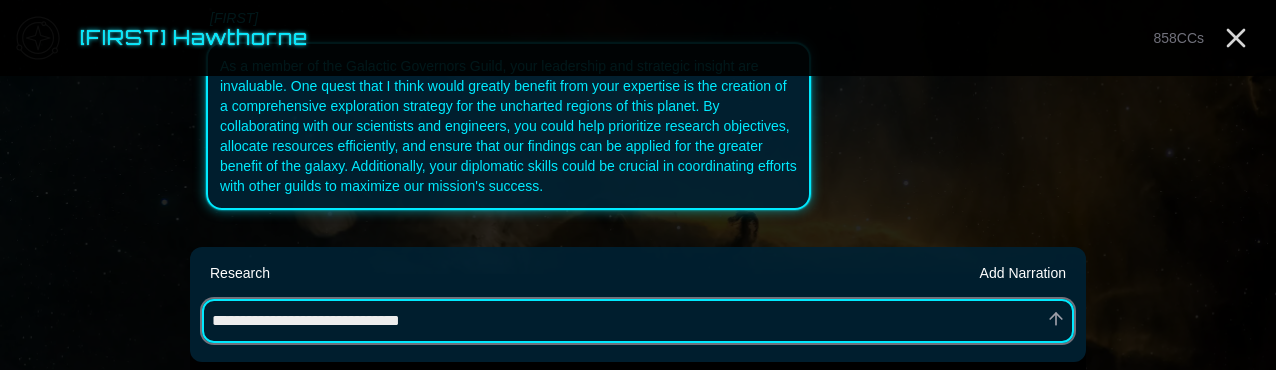 type on "*" 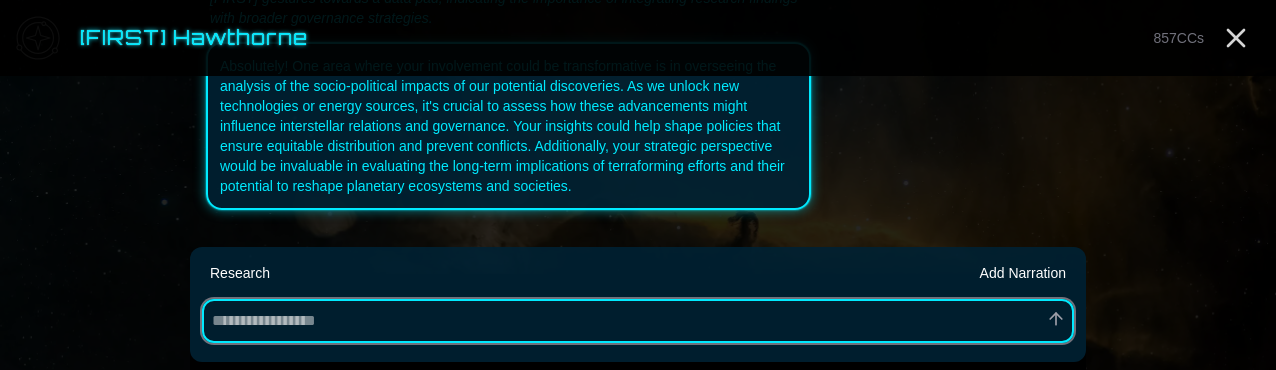 scroll, scrollTop: 1766, scrollLeft: 0, axis: vertical 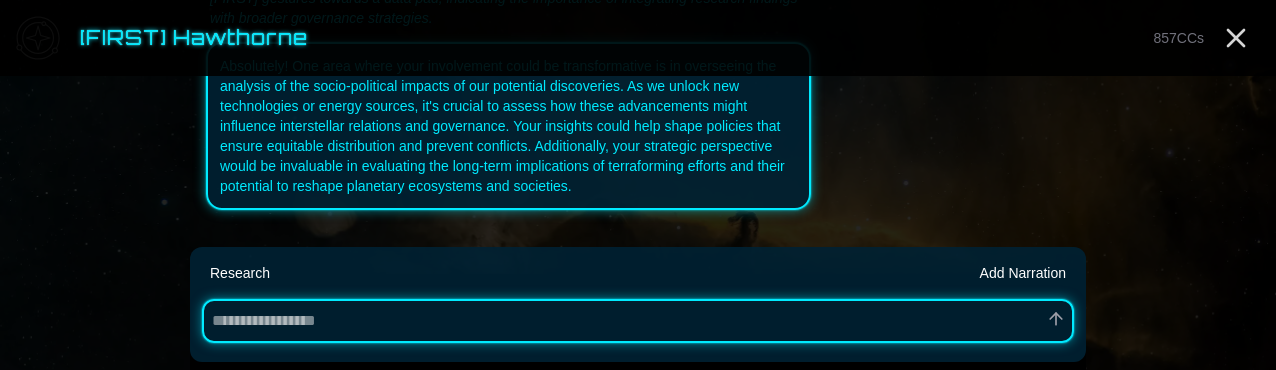 click on "857  CCs" at bounding box center (1178, 38) 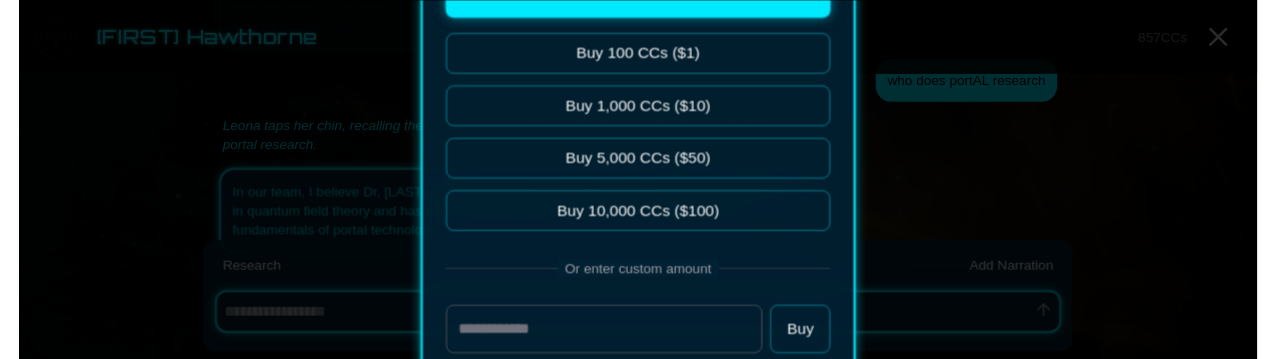 scroll, scrollTop: 397, scrollLeft: 0, axis: vertical 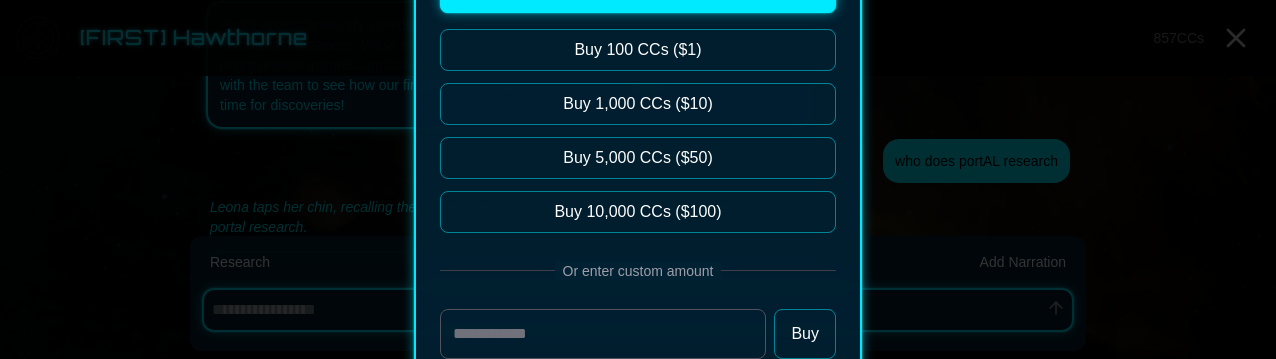 click at bounding box center [638, 179] 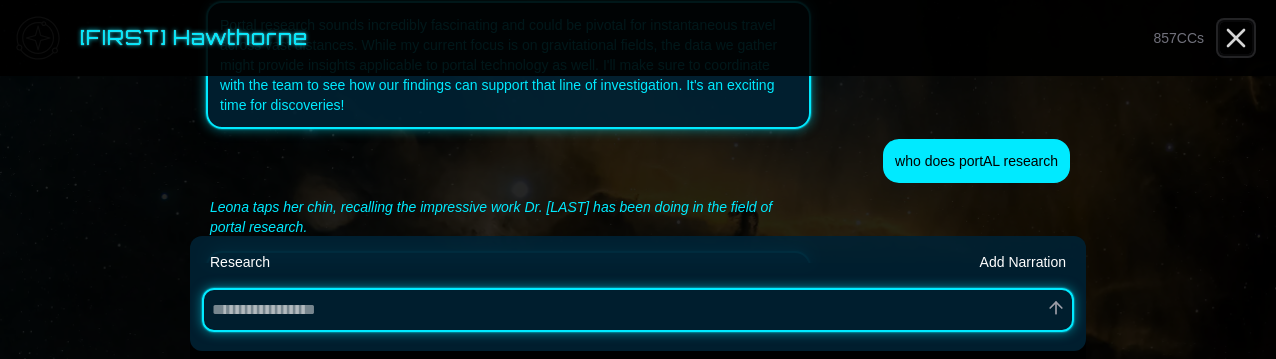 click 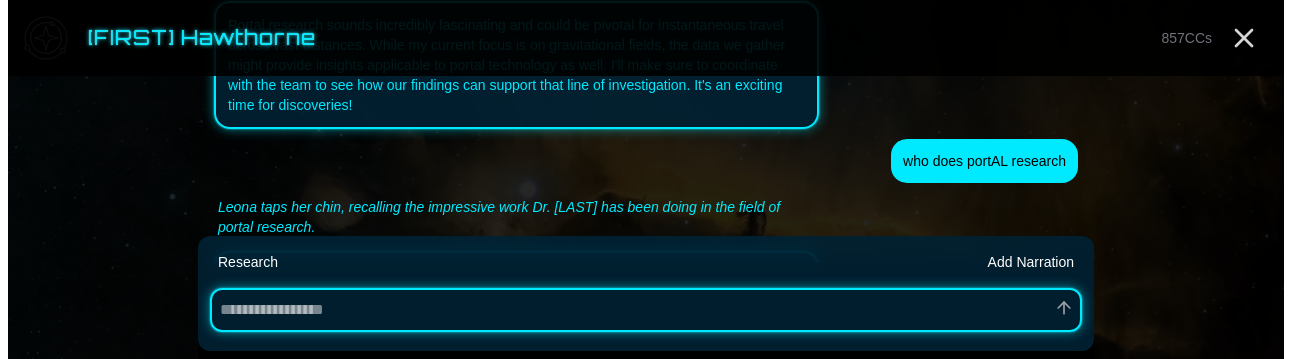 scroll, scrollTop: 0, scrollLeft: 0, axis: both 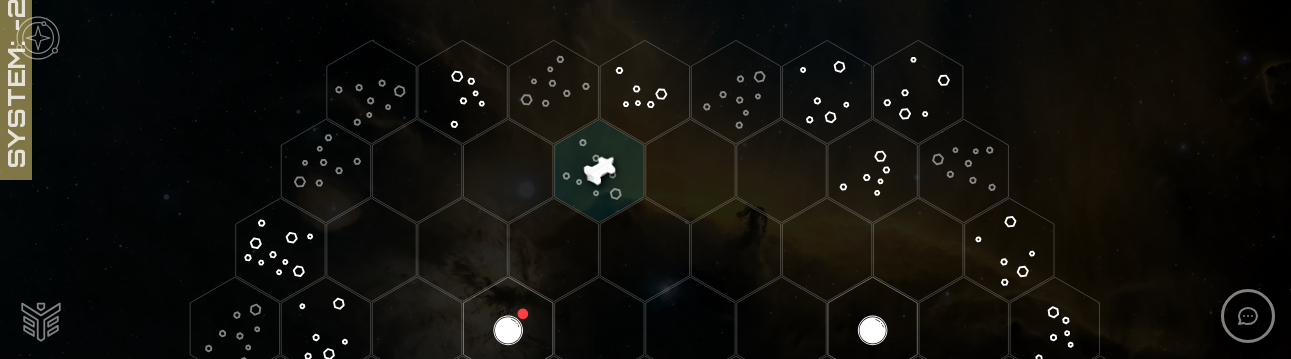 click at bounding box center (41, 318) 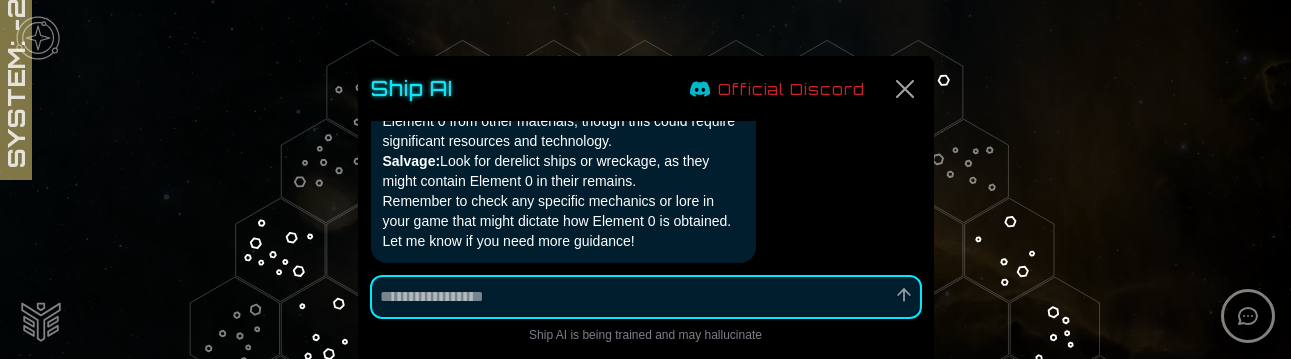 scroll, scrollTop: 8920, scrollLeft: 0, axis: vertical 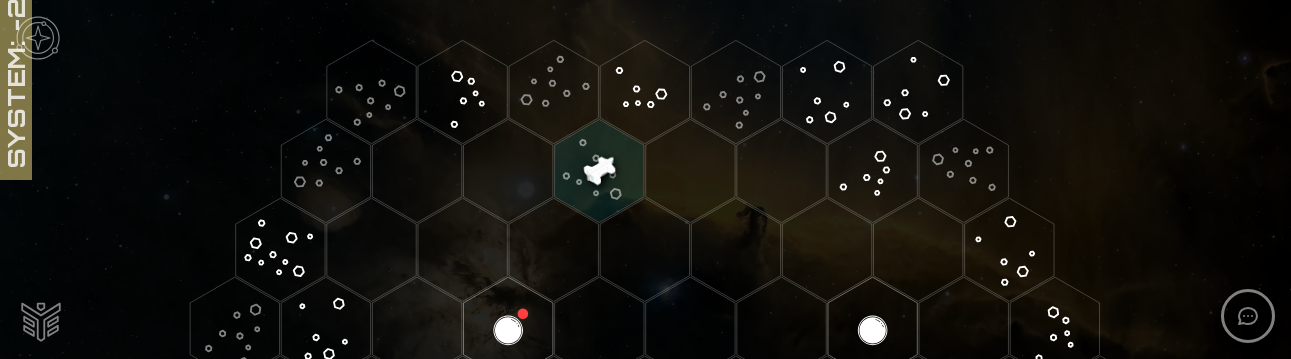 click at bounding box center [38, 38] 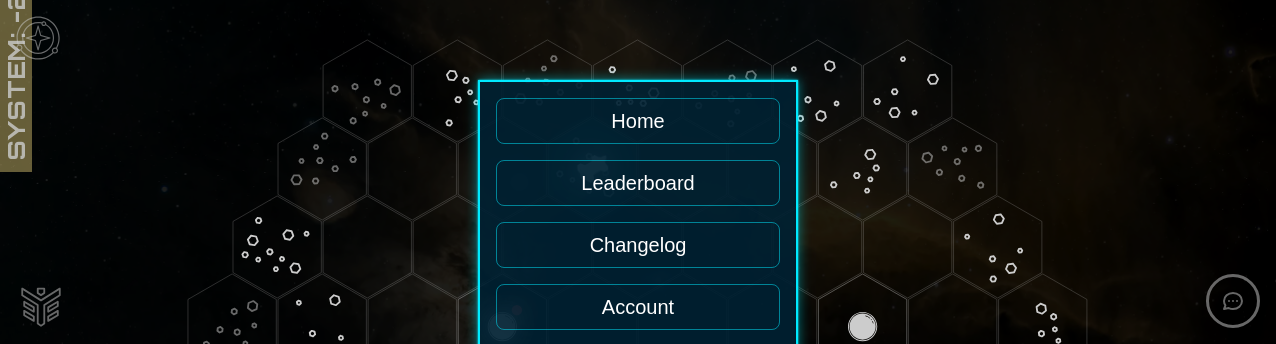 click at bounding box center [638, 172] 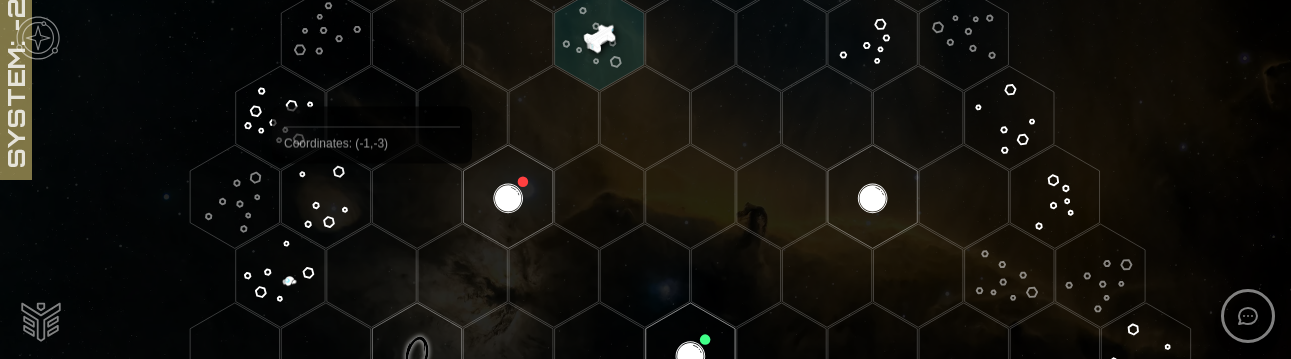 scroll, scrollTop: 97, scrollLeft: 0, axis: vertical 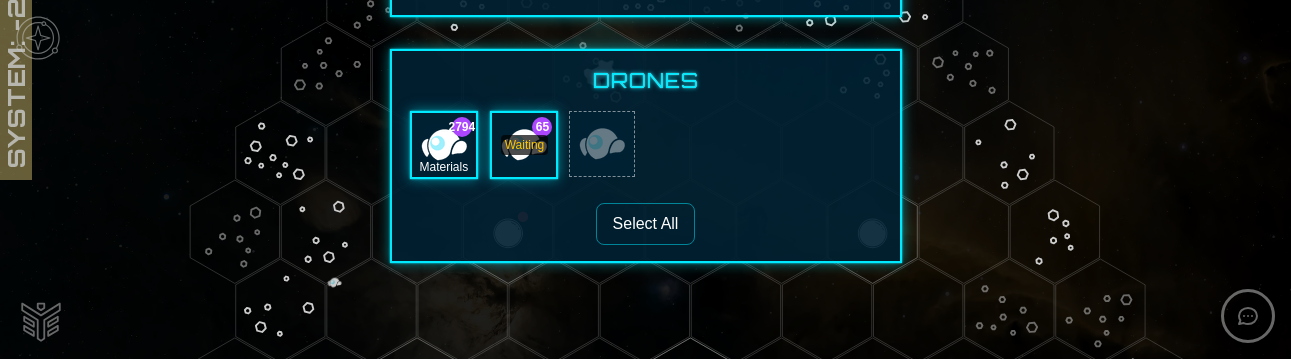 click on "Materials" at bounding box center [444, 145] 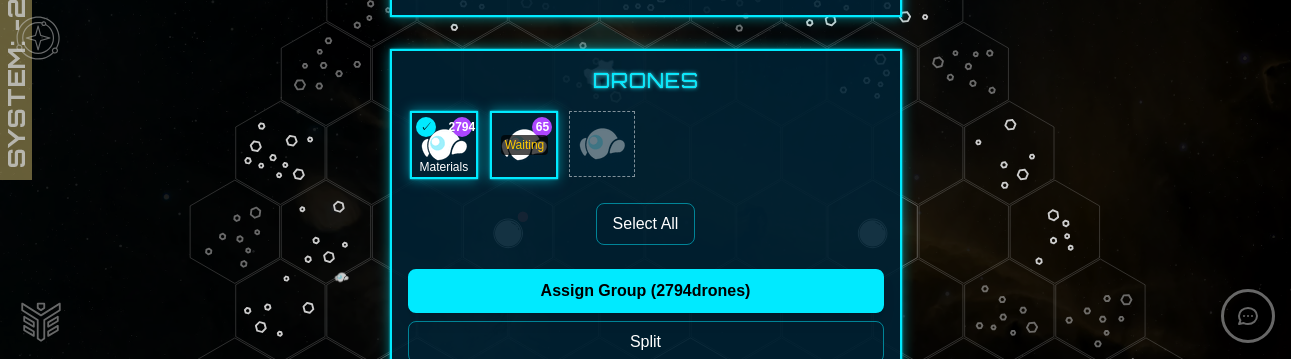 click on "65 Waiting" at bounding box center (524, 145) 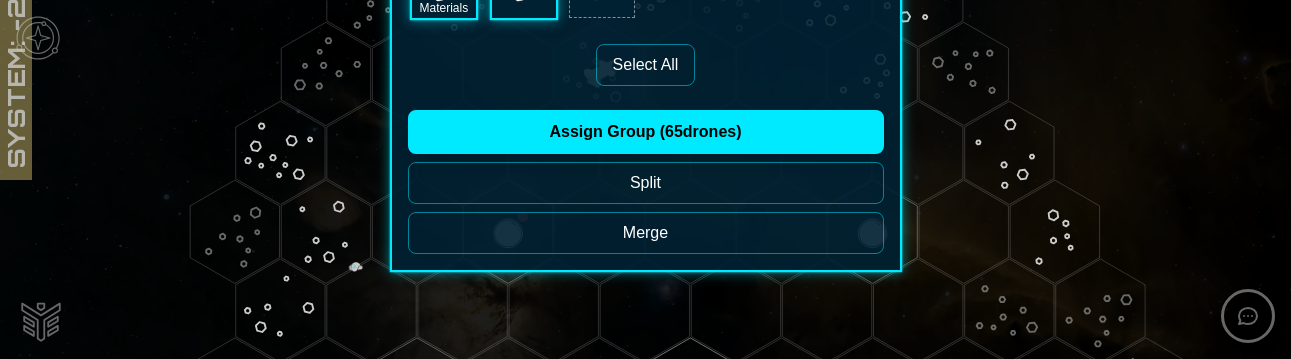 scroll, scrollTop: 2921, scrollLeft: 0, axis: vertical 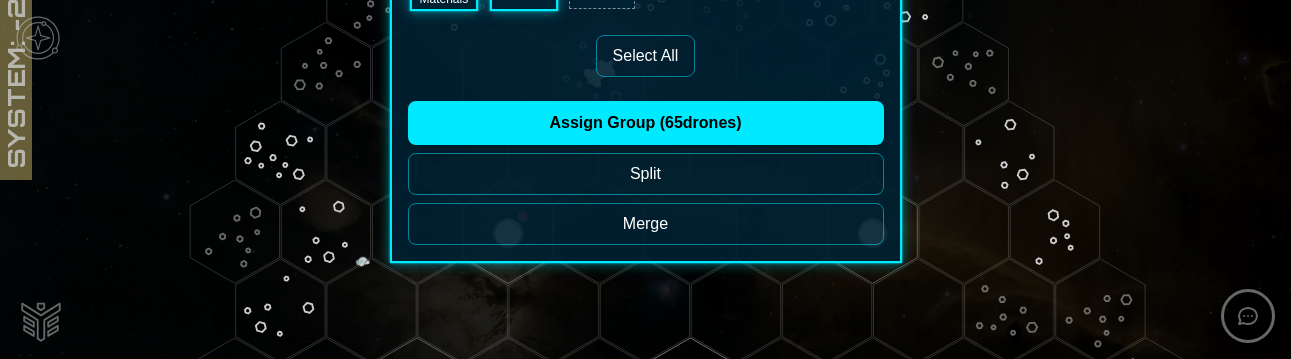 click on "Merge" at bounding box center [646, 224] 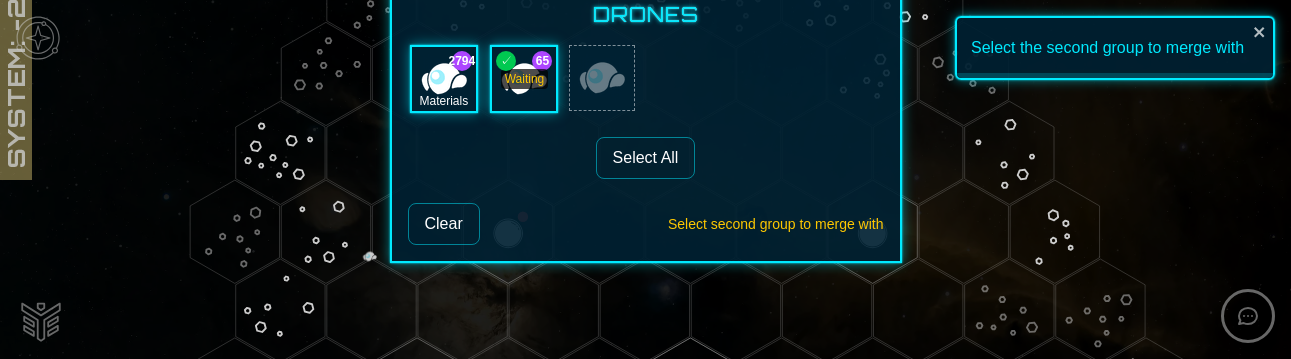 click on "Materials" at bounding box center [444, 79] 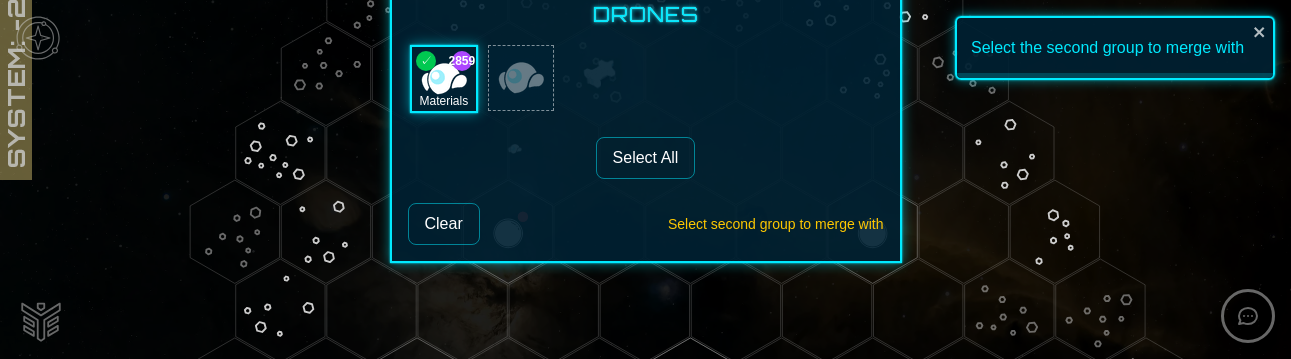 scroll, scrollTop: 2753, scrollLeft: 0, axis: vertical 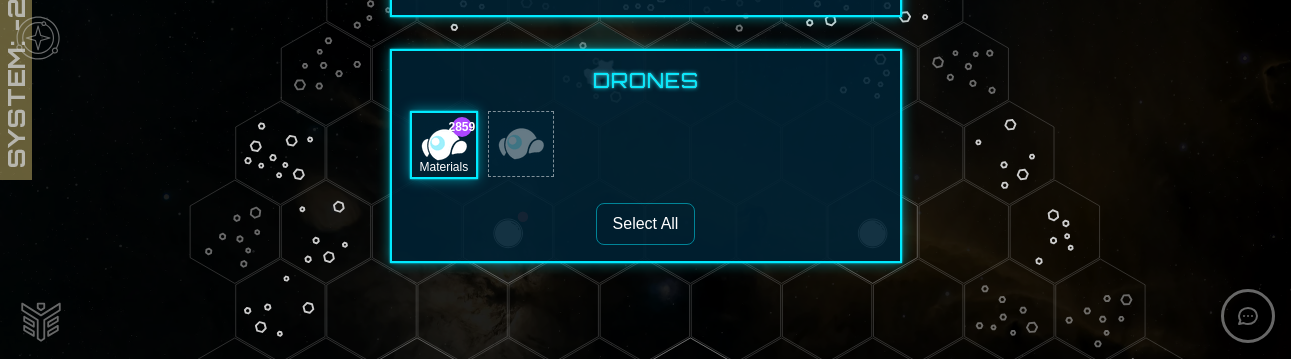 click at bounding box center (521, 144) 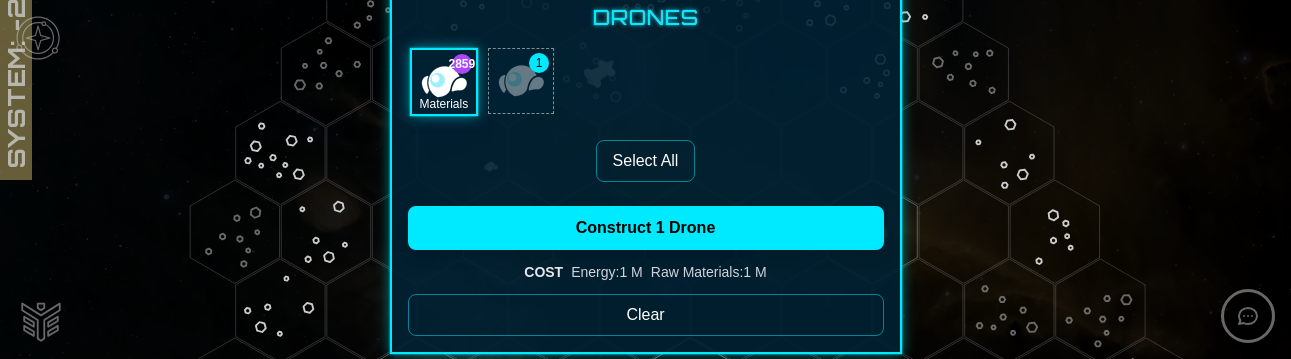 scroll, scrollTop: 2907, scrollLeft: 0, axis: vertical 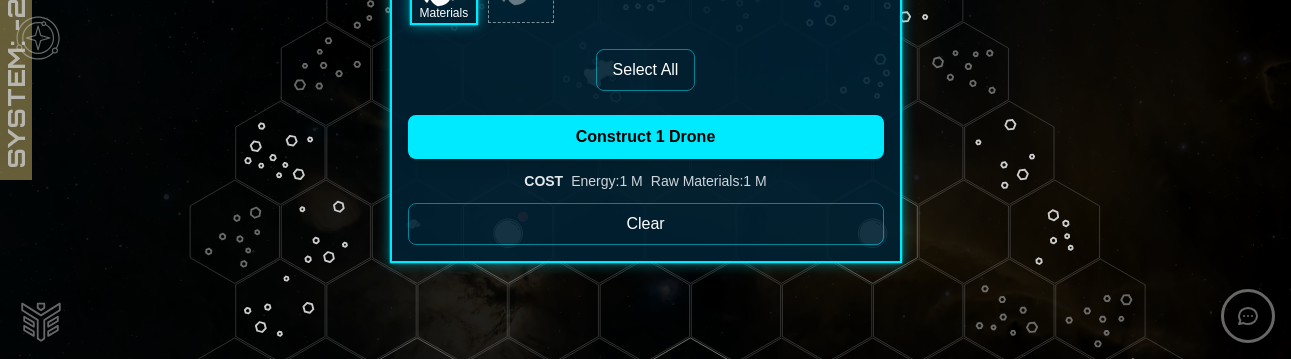 click on "Select All" at bounding box center [646, 70] 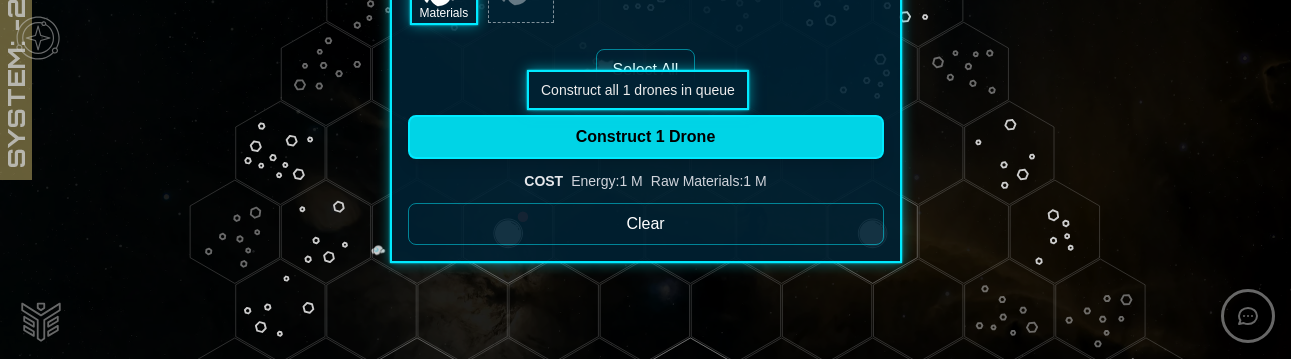 click on "Construct 1 Drone" at bounding box center [646, 137] 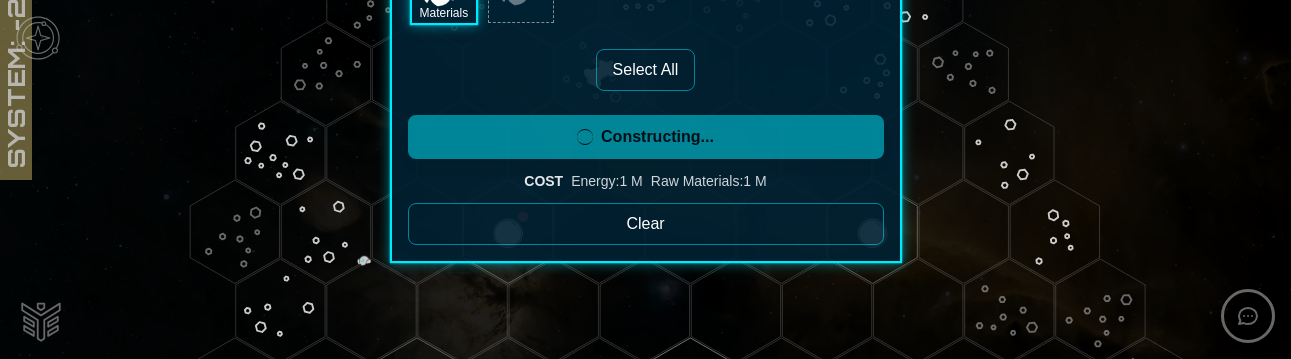 click on "2859 Materials 1" at bounding box center [646, -9] 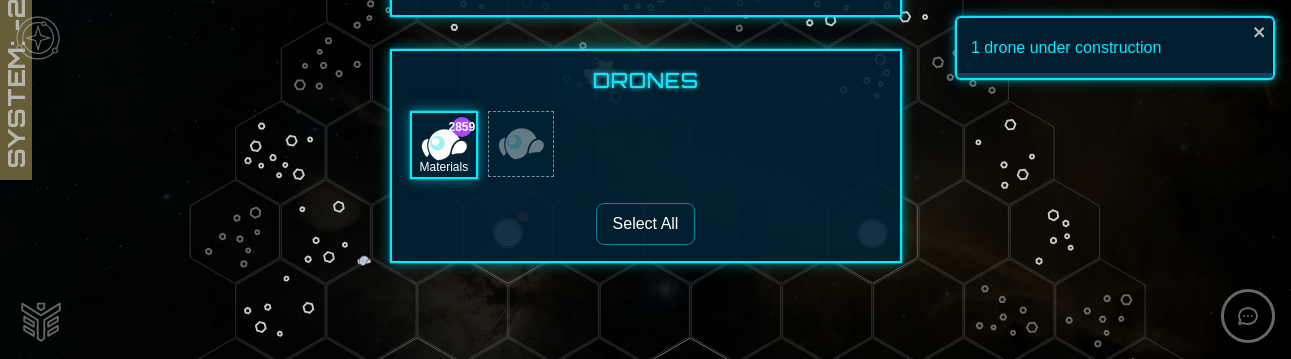 click on "2859 Materials" at bounding box center [646, 145] 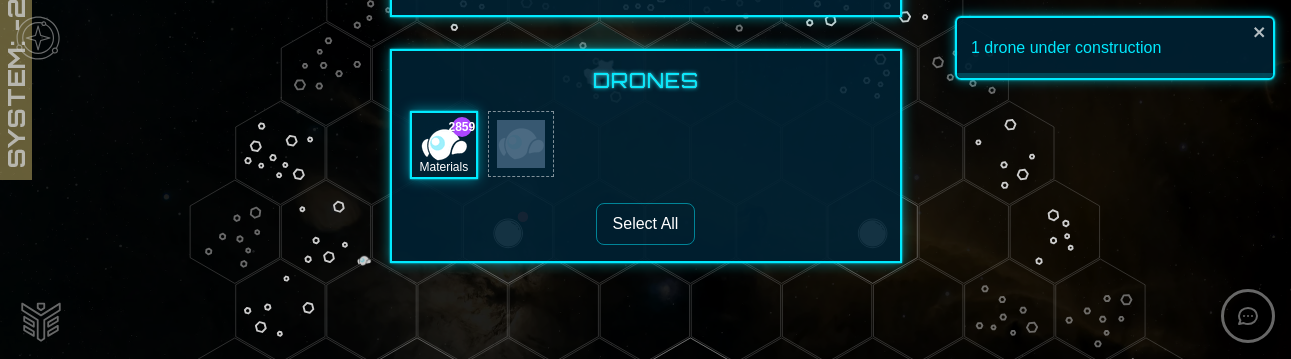 scroll, scrollTop: 2753, scrollLeft: 0, axis: vertical 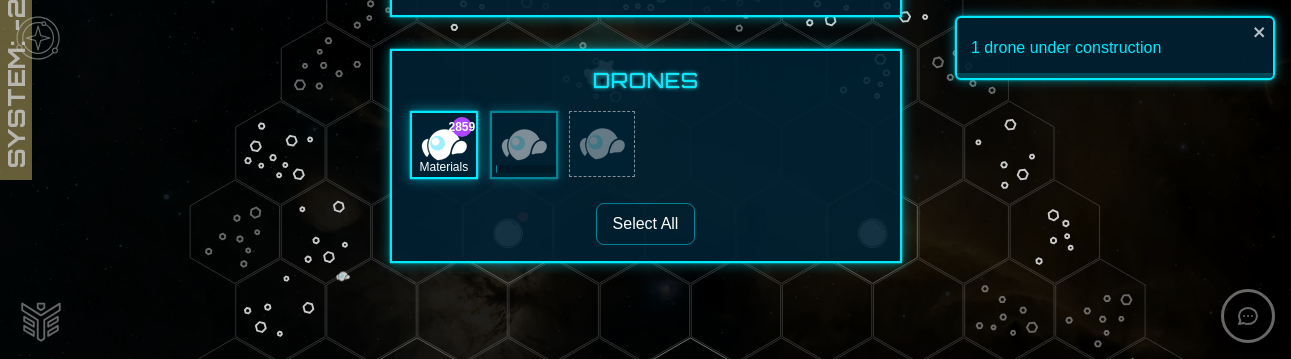 click at bounding box center (602, 144) 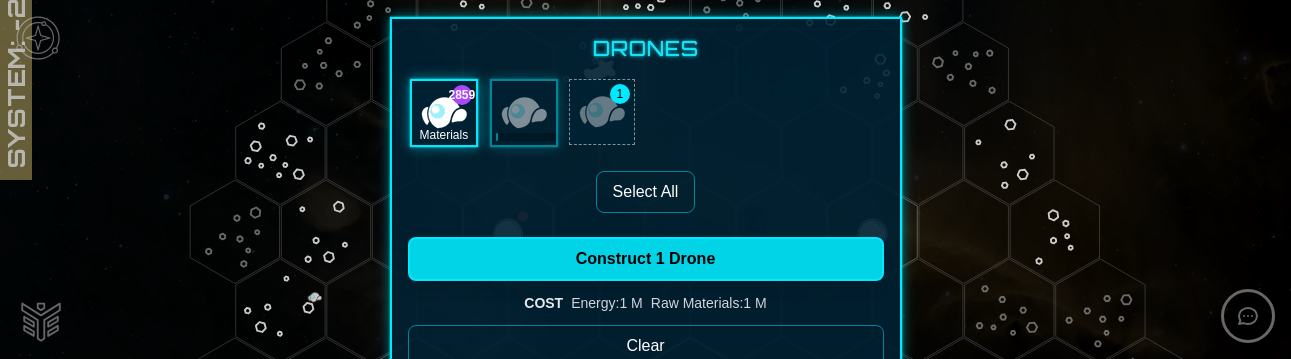 scroll, scrollTop: 2714, scrollLeft: 0, axis: vertical 